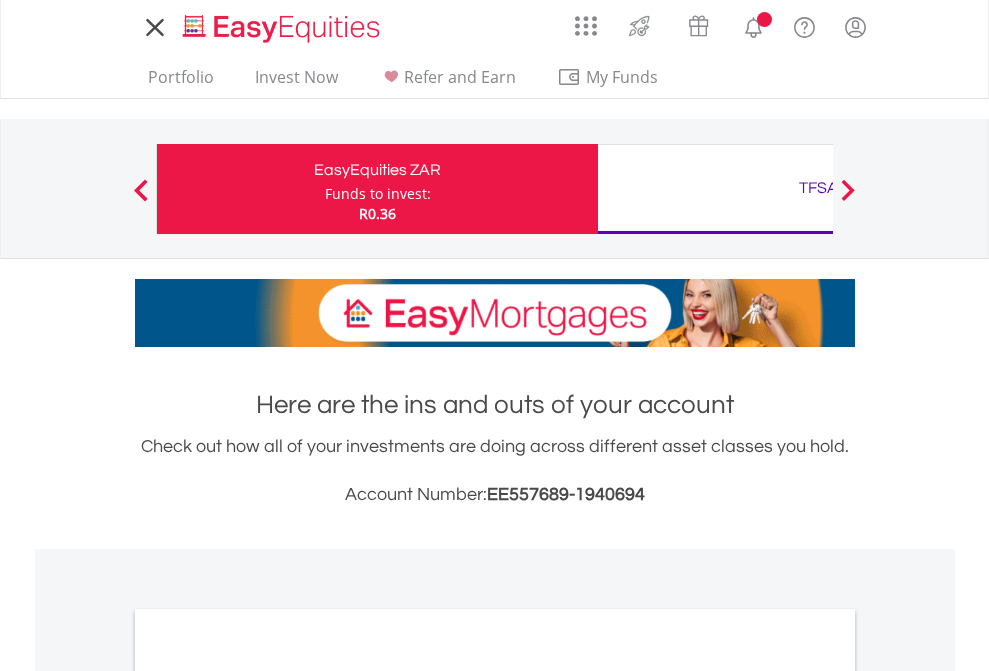 scroll, scrollTop: 0, scrollLeft: 0, axis: both 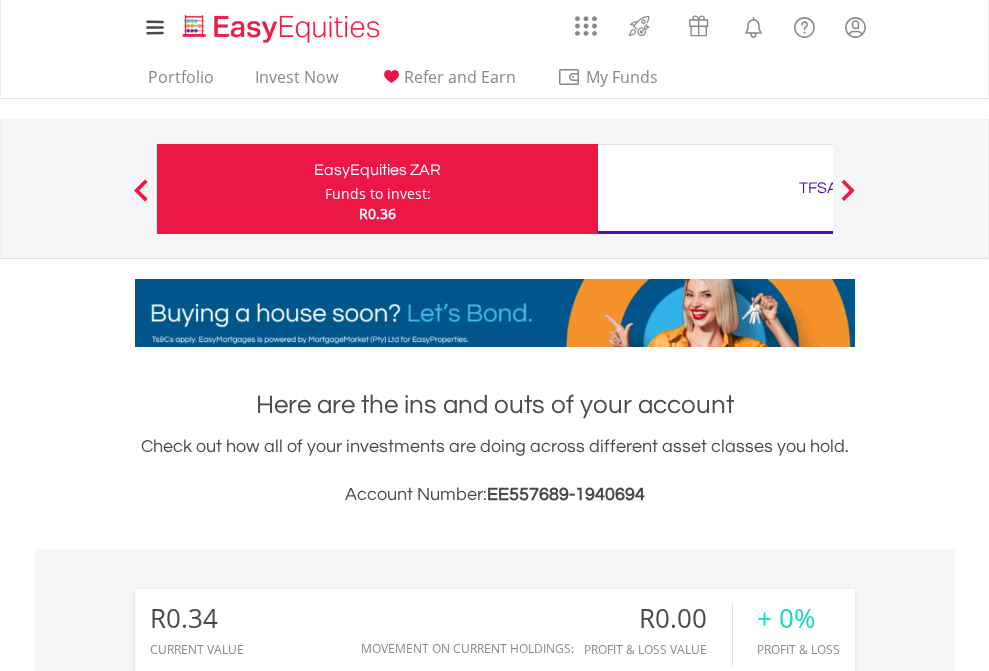 click on "Funds to invest:" at bounding box center [378, 194] 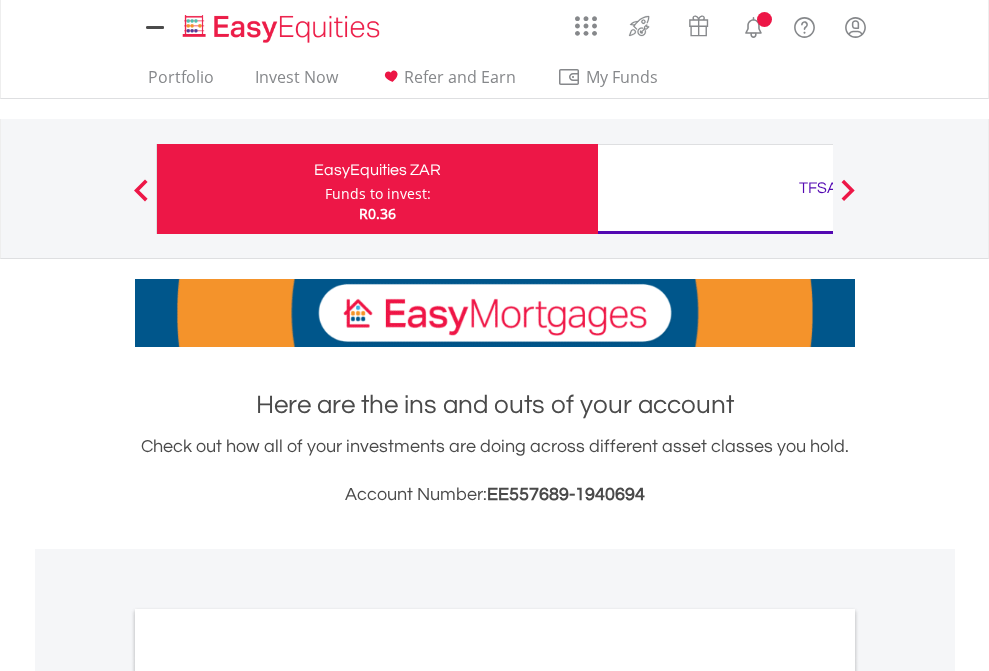scroll, scrollTop: 0, scrollLeft: 0, axis: both 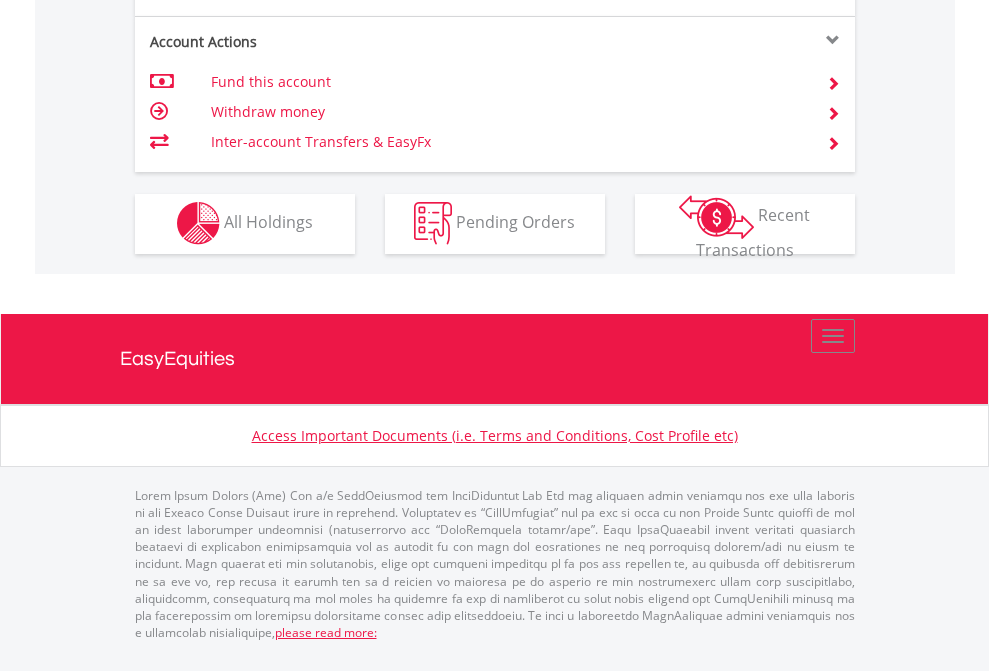 click on "Investment types" at bounding box center (706, -353) 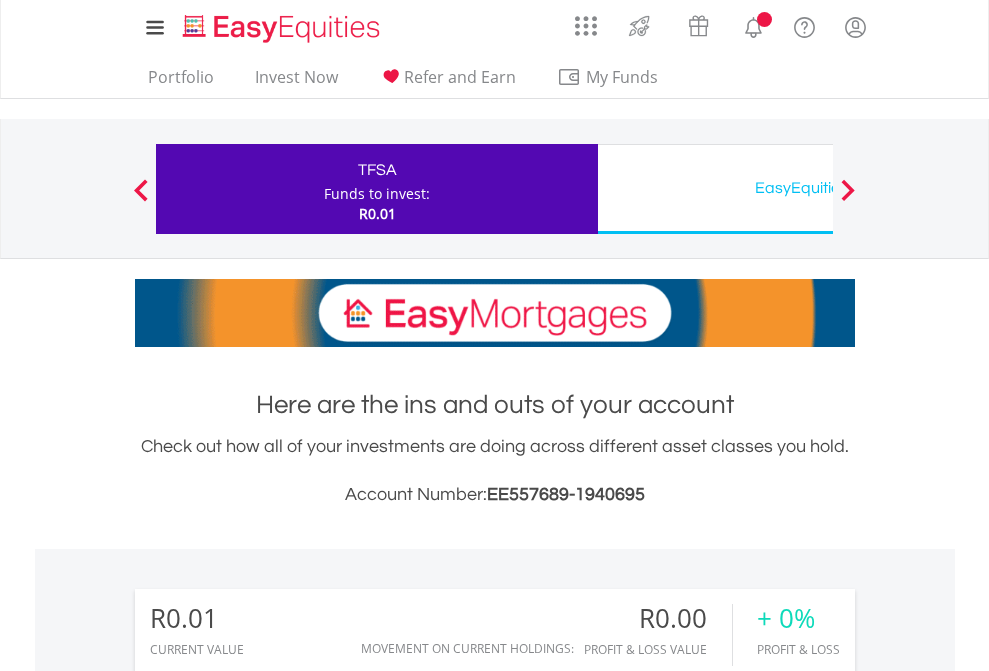 scroll, scrollTop: 0, scrollLeft: 0, axis: both 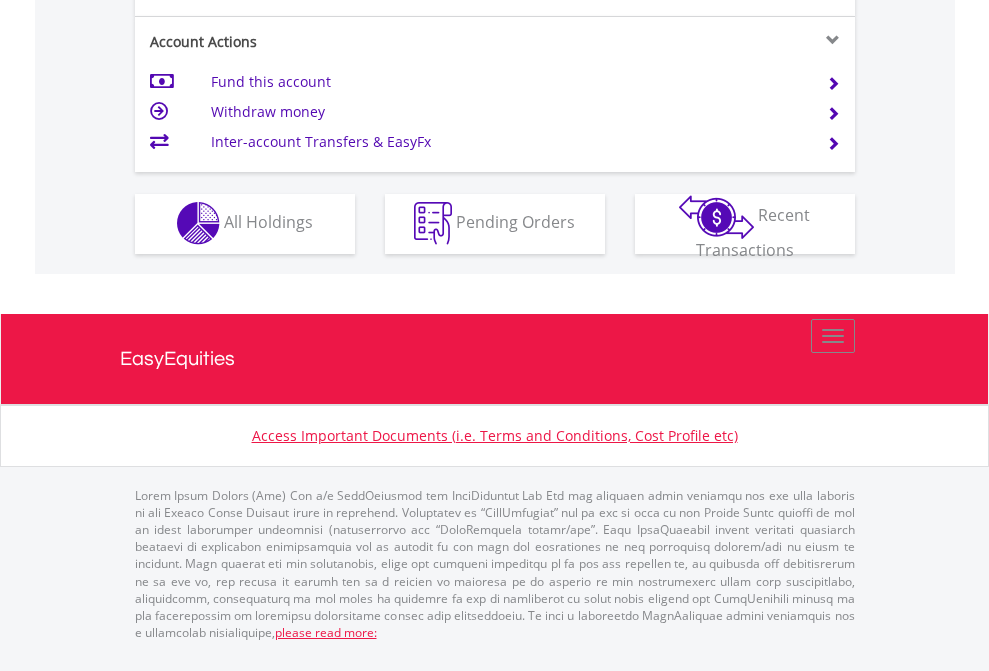click on "Investment types" at bounding box center (706, -353) 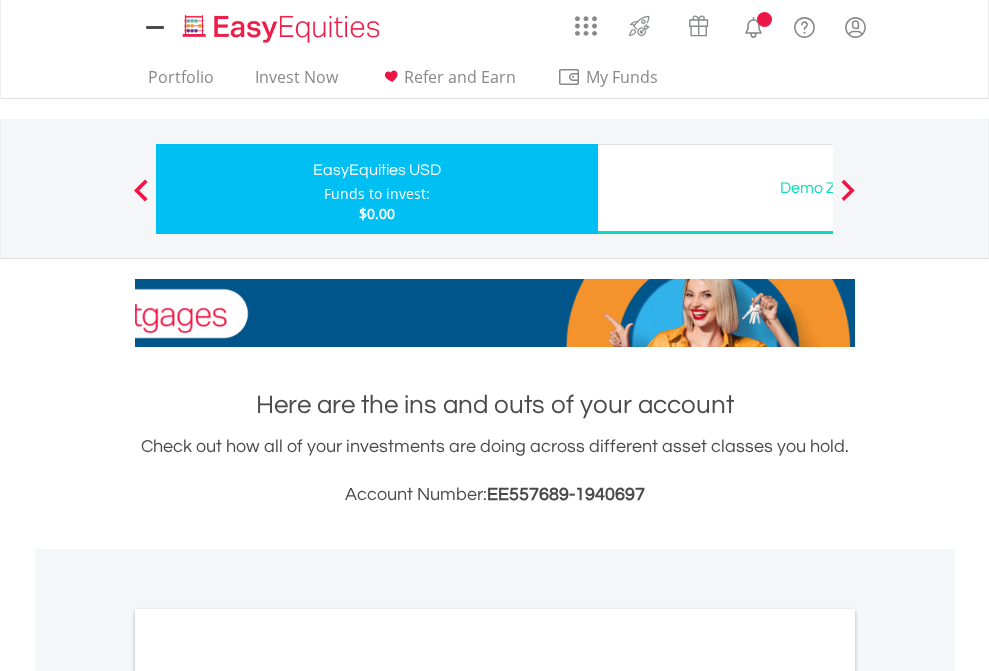 scroll, scrollTop: 0, scrollLeft: 0, axis: both 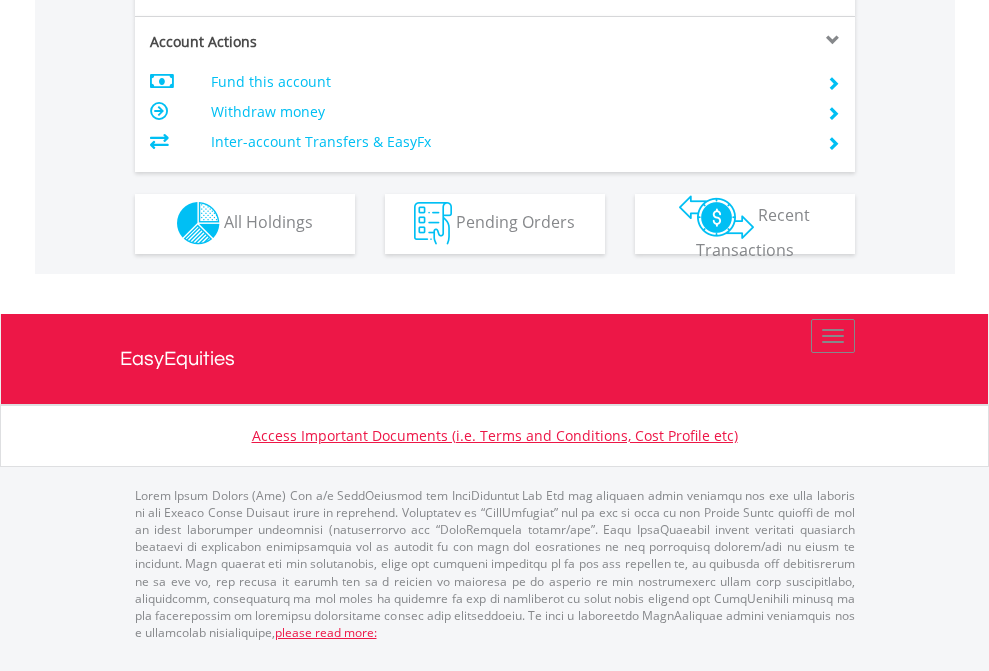 click on "Investment types" at bounding box center [706, -353] 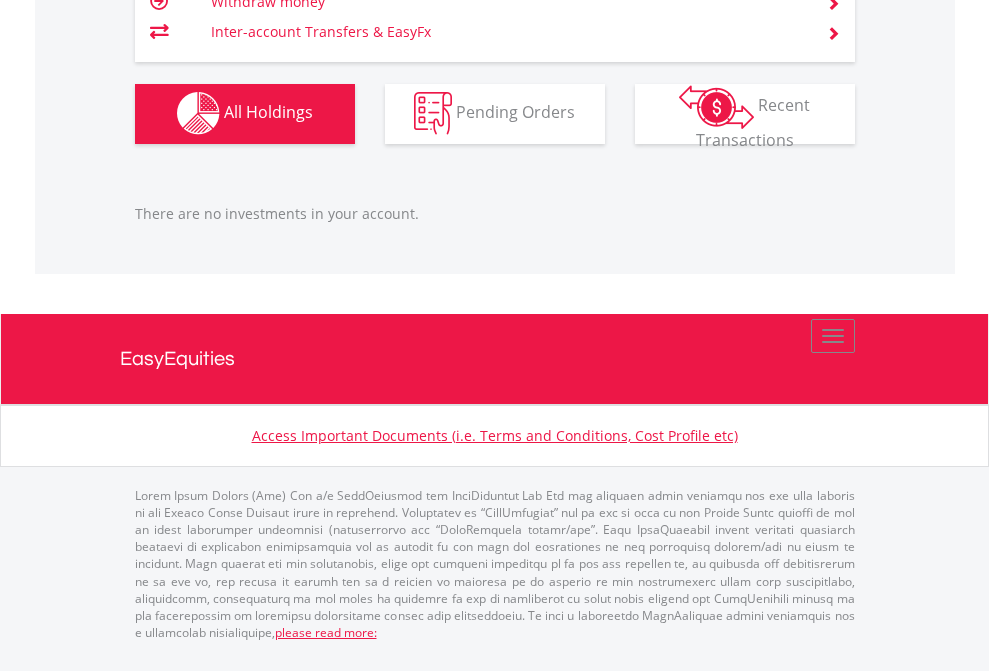 scroll, scrollTop: 1980, scrollLeft: 0, axis: vertical 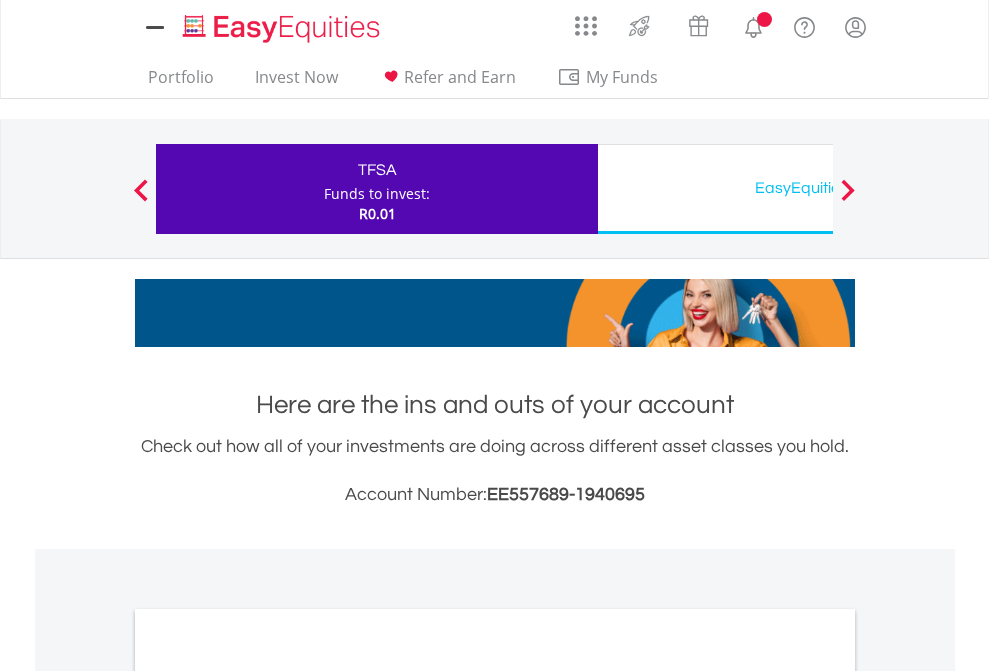 click on "All Holdings" at bounding box center (268, 1096) 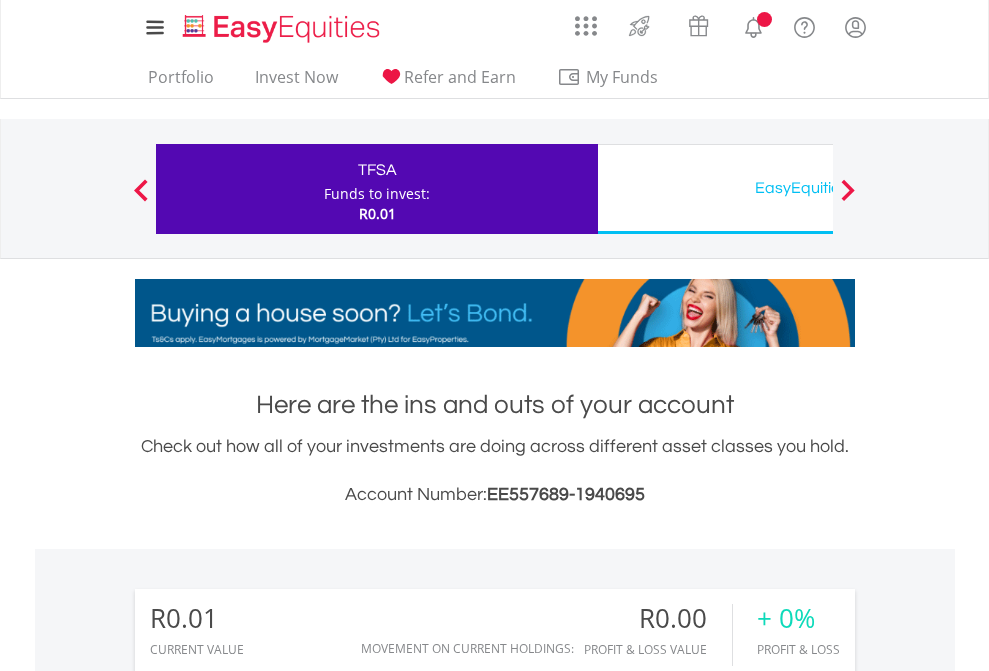 scroll, scrollTop: 1486, scrollLeft: 0, axis: vertical 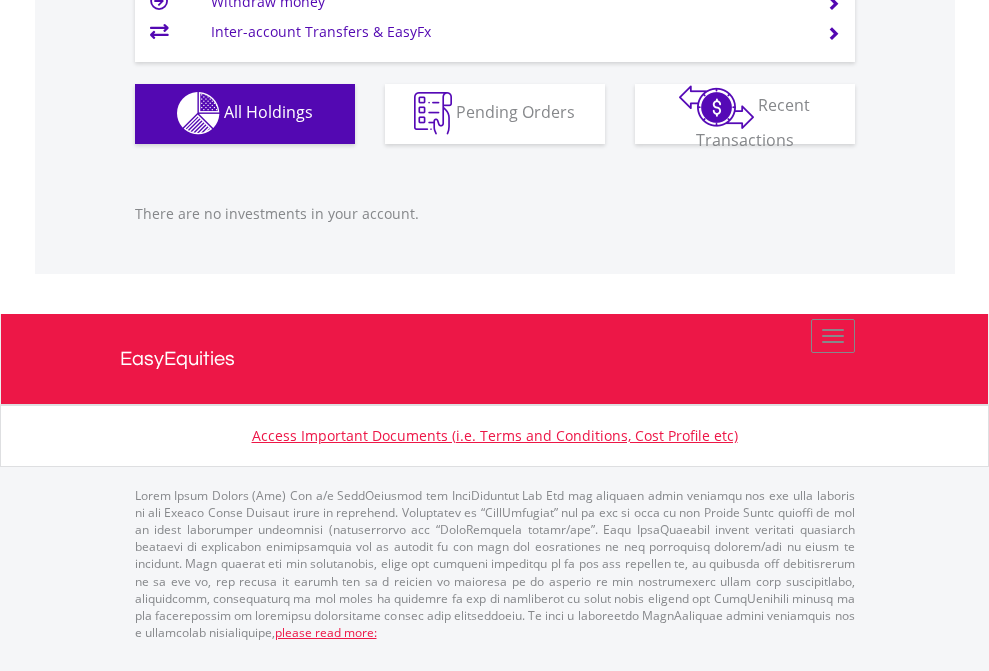 click on "EasyEquities USD" at bounding box center (818, -1142) 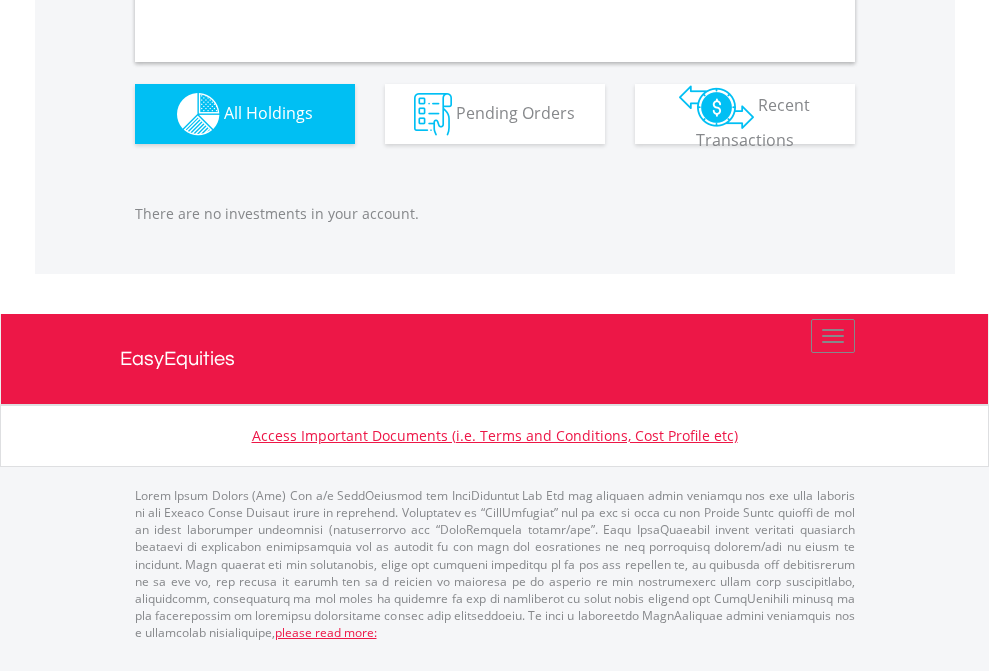 scroll, scrollTop: 1980, scrollLeft: 0, axis: vertical 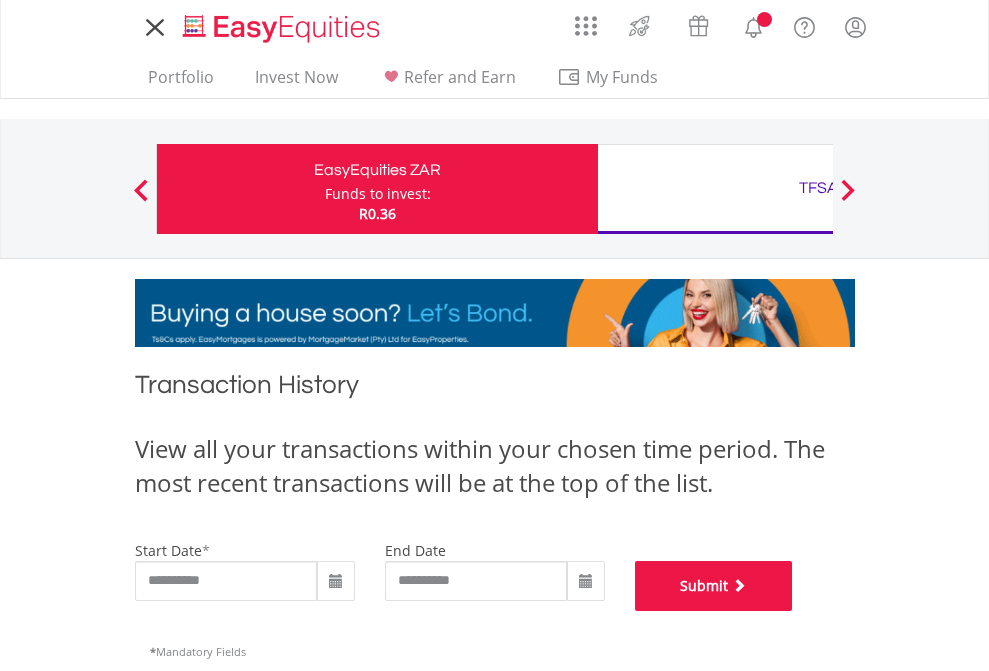 click on "Submit" at bounding box center (714, 586) 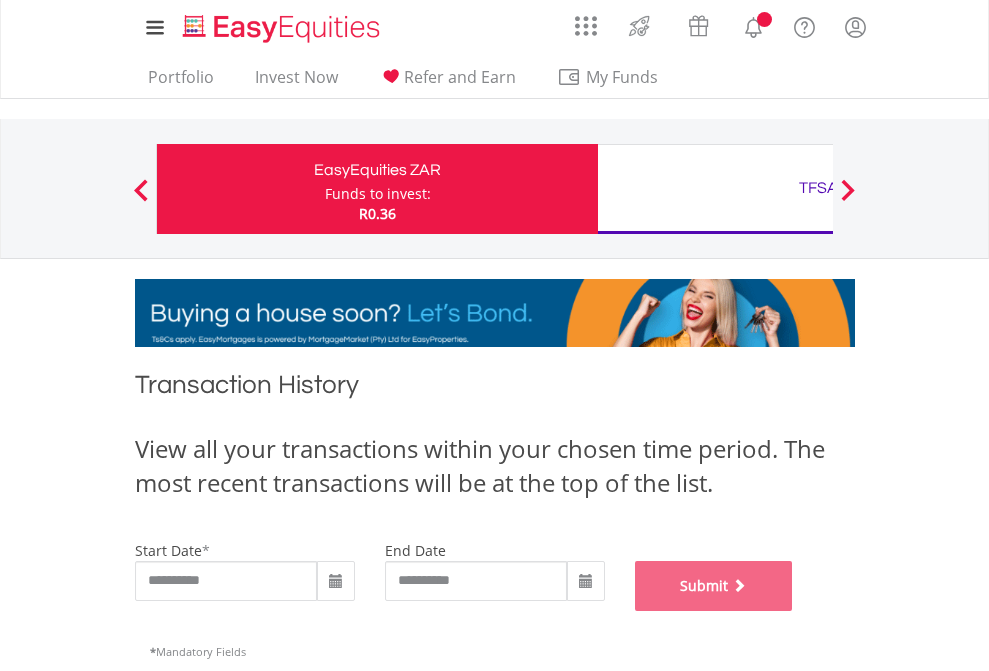 scroll, scrollTop: 811, scrollLeft: 0, axis: vertical 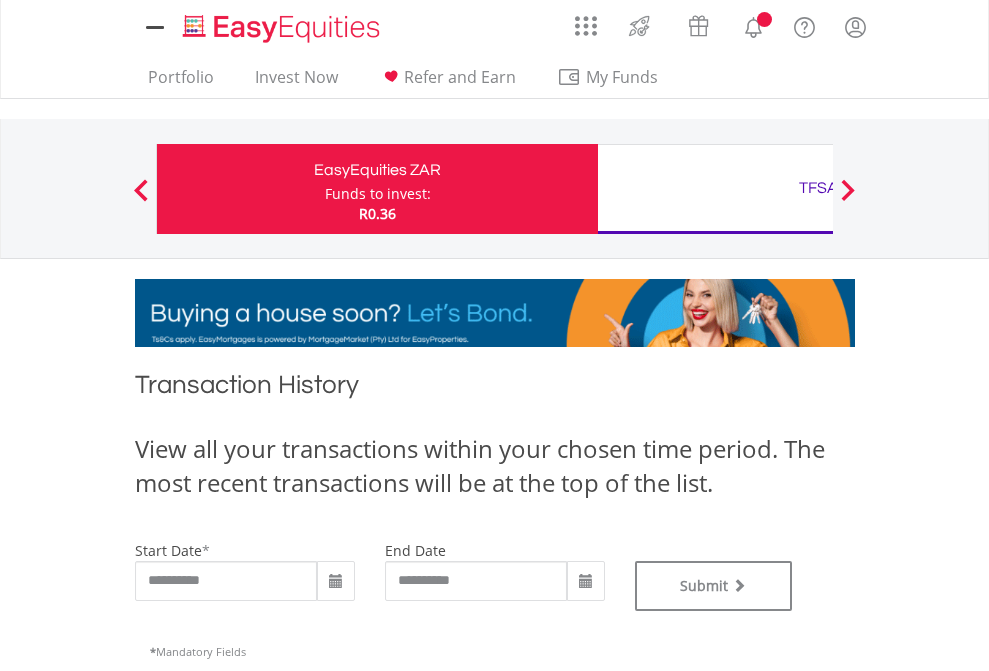 click on "TFSA" at bounding box center (818, 188) 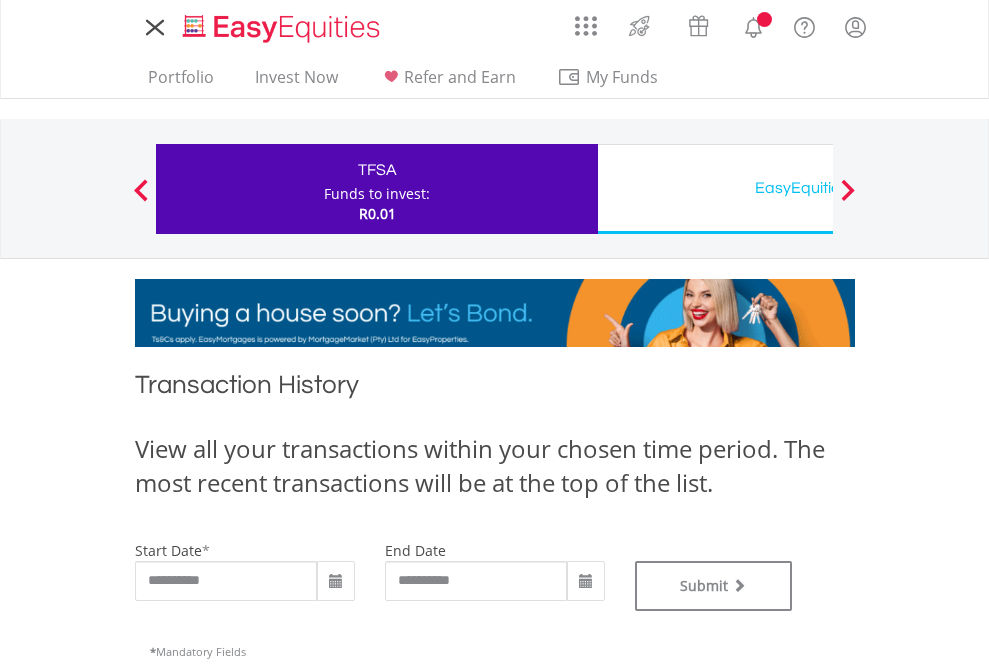 scroll, scrollTop: 0, scrollLeft: 0, axis: both 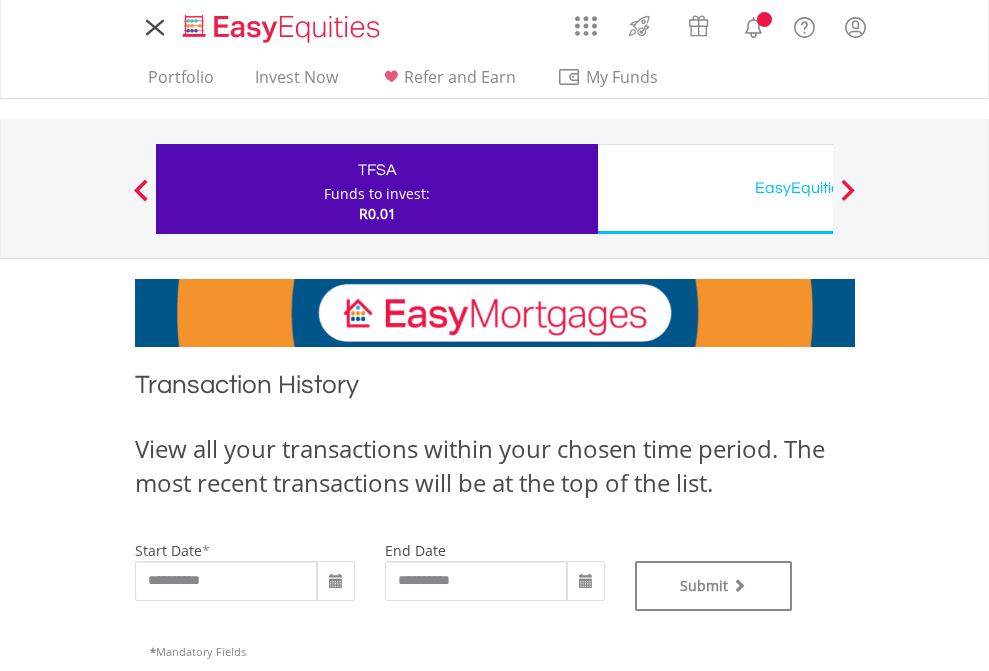 type on "**********" 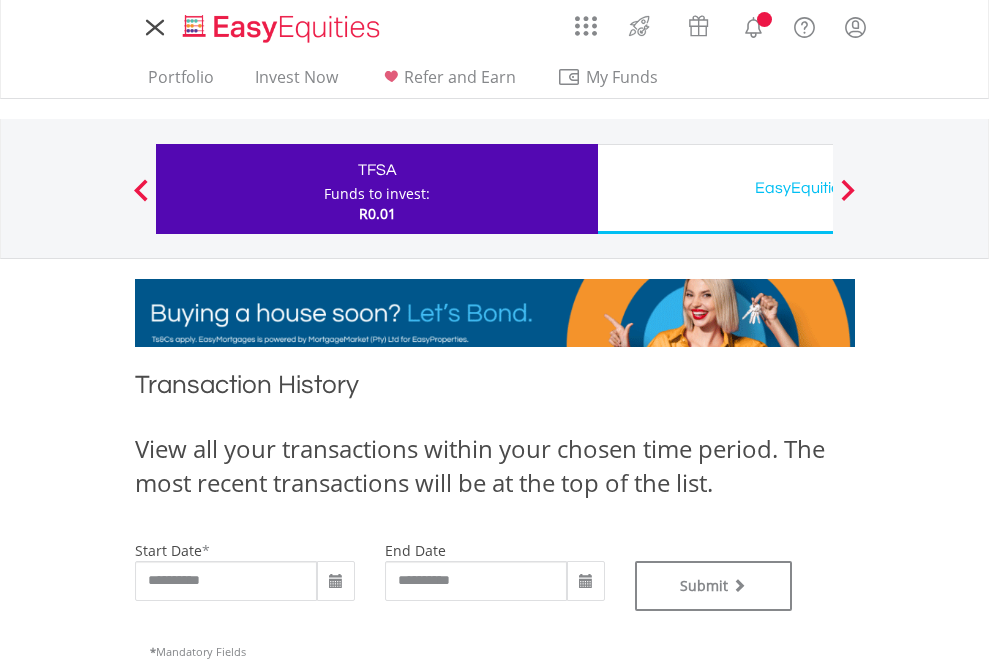 type on "**********" 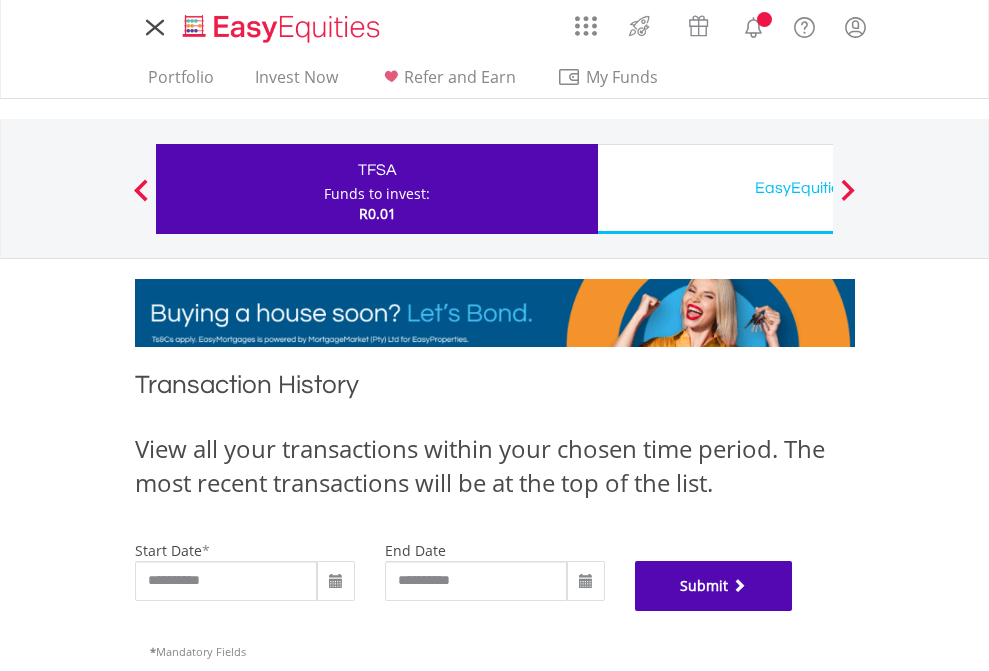 click on "Submit" at bounding box center (714, 586) 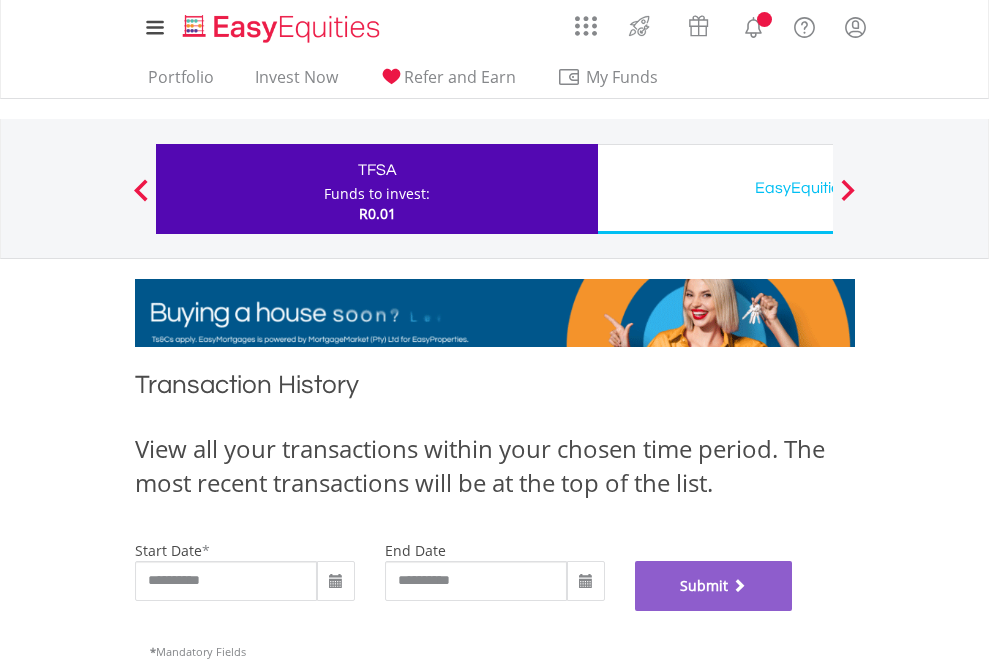 scroll, scrollTop: 811, scrollLeft: 0, axis: vertical 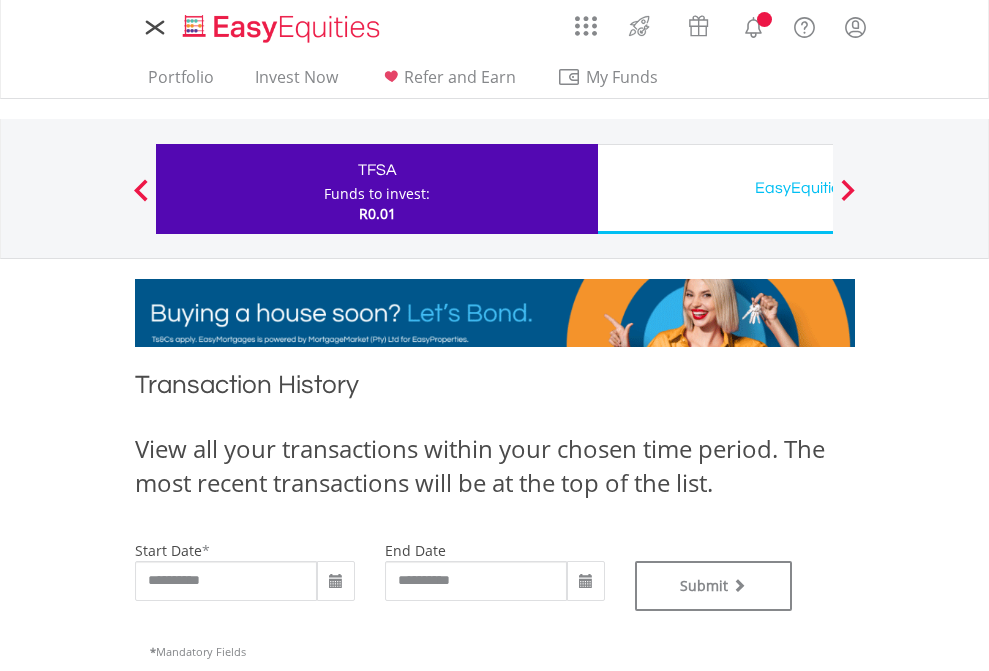 click on "EasyEquities USD" at bounding box center [818, 188] 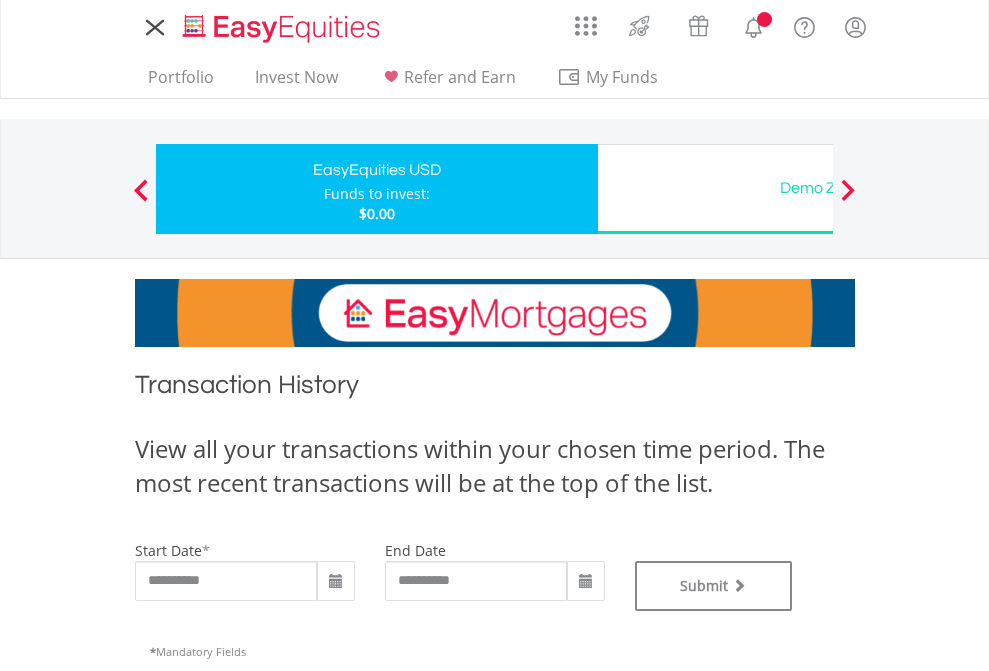 scroll, scrollTop: 0, scrollLeft: 0, axis: both 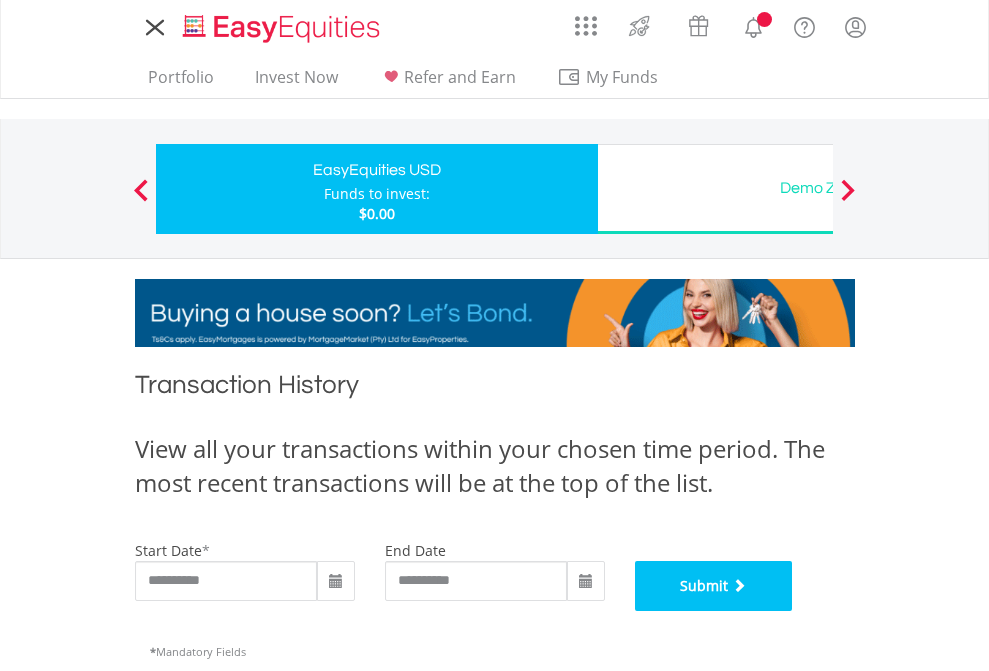 click on "Submit" at bounding box center (714, 586) 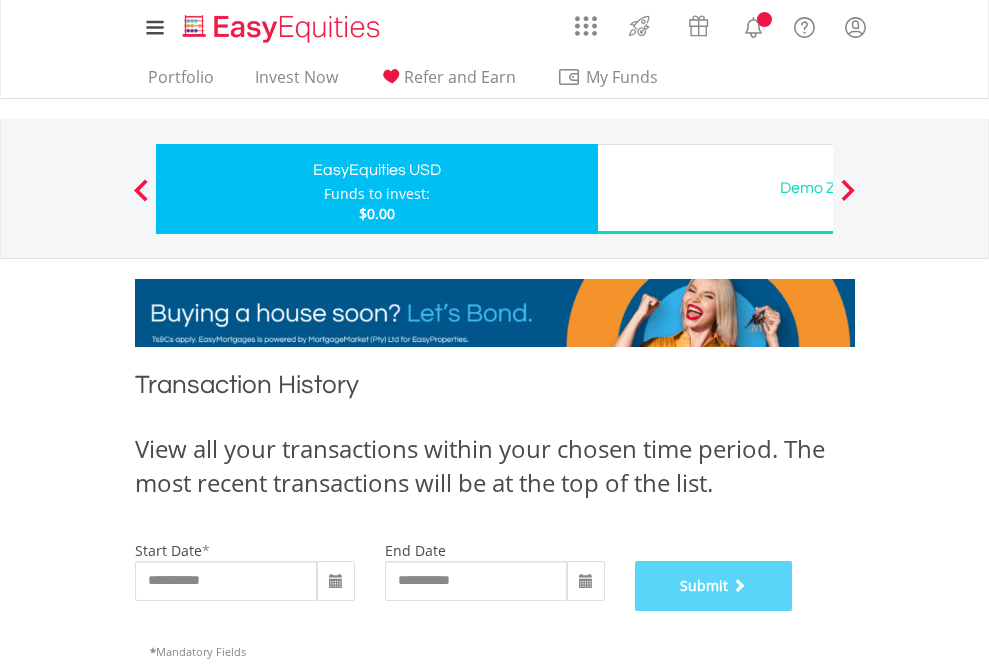 scroll, scrollTop: 811, scrollLeft: 0, axis: vertical 